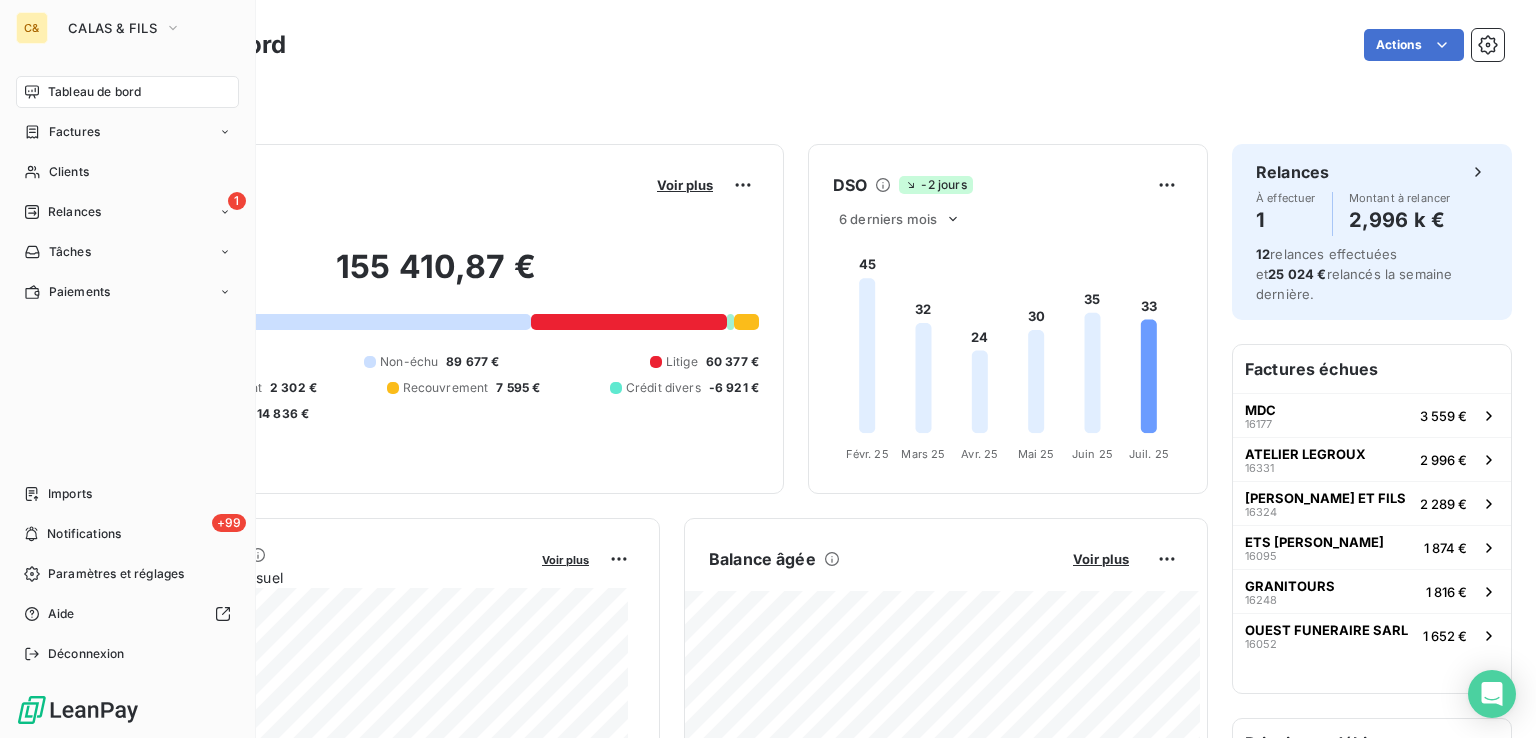 scroll, scrollTop: 0, scrollLeft: 0, axis: both 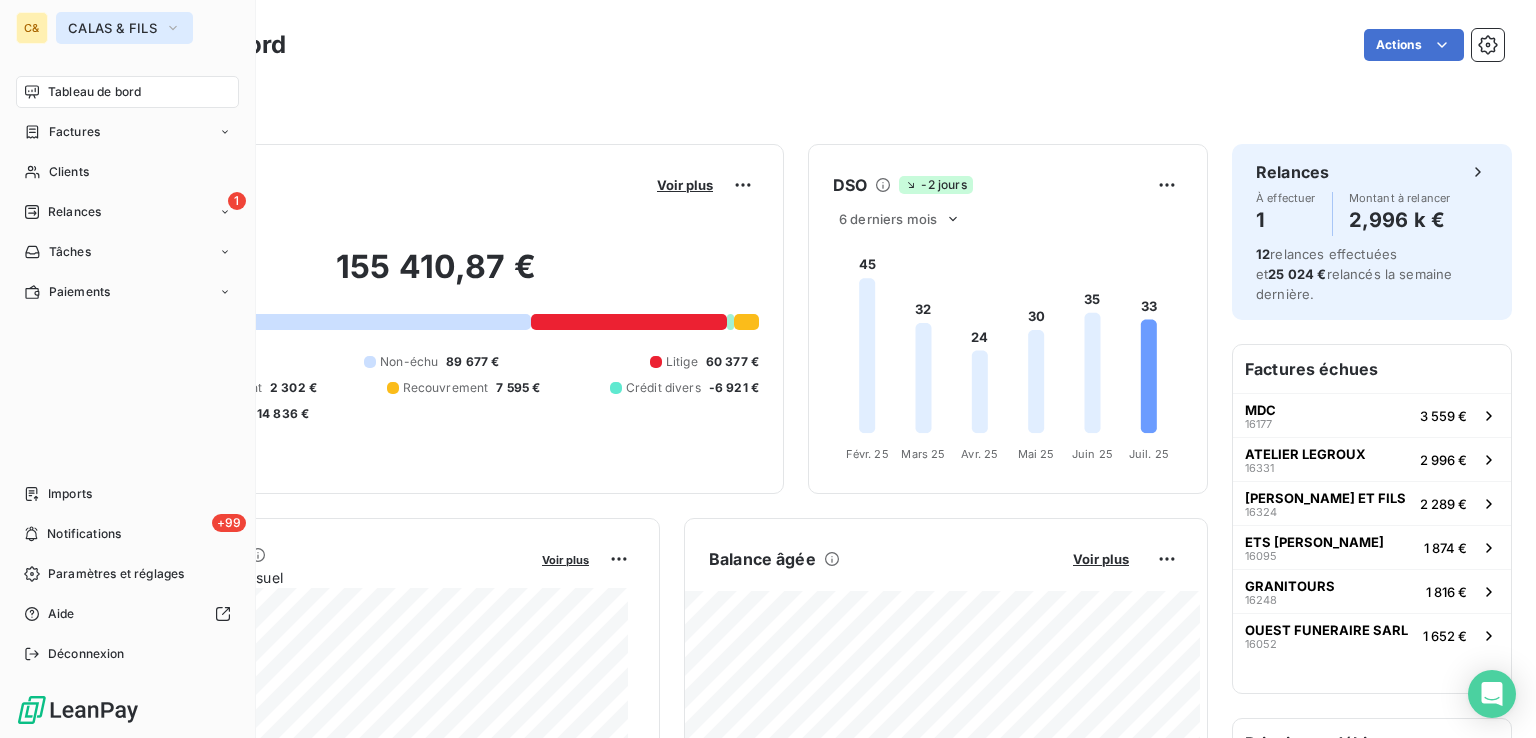 click on "CALAS & FILS" at bounding box center (112, 28) 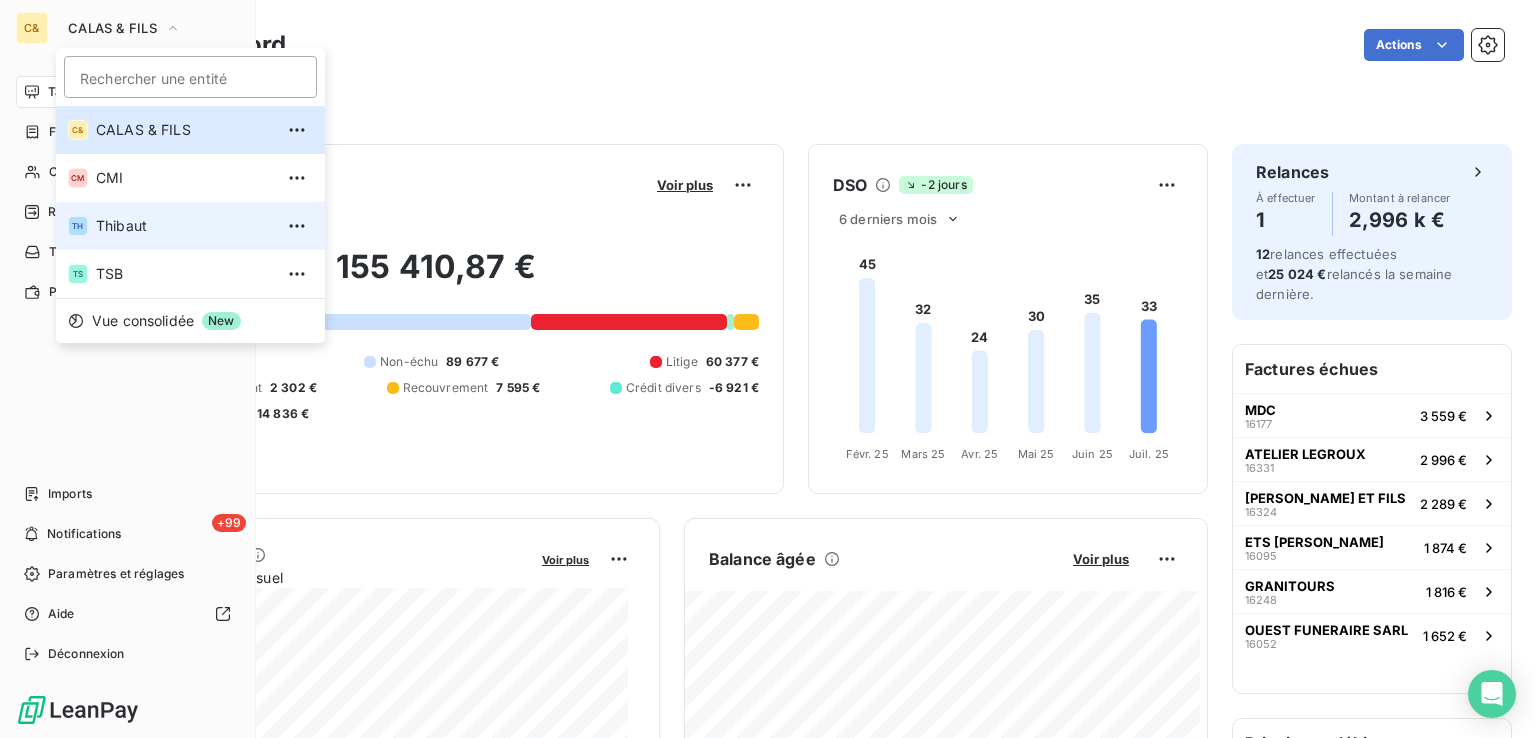 click on "TH Thibaut" at bounding box center [190, 226] 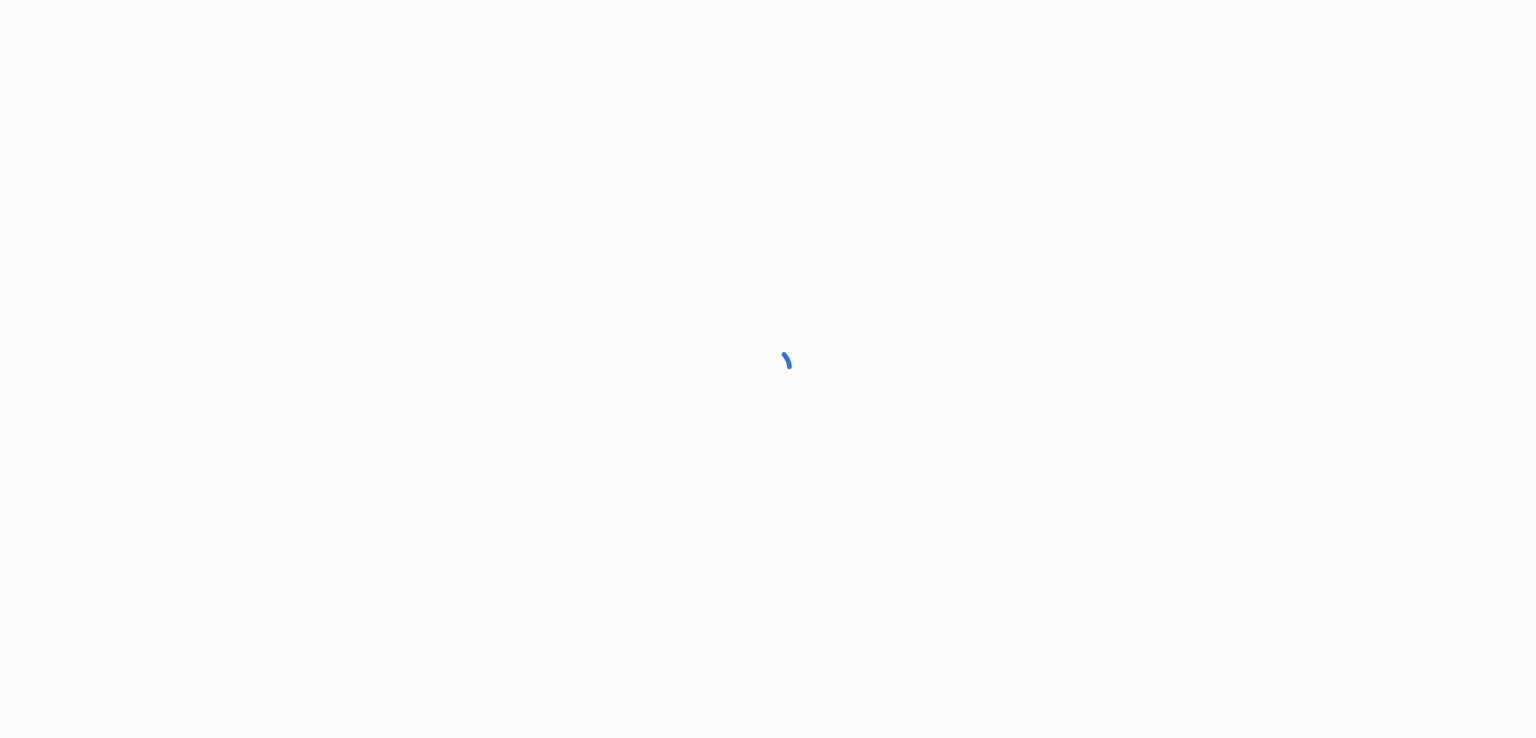 scroll, scrollTop: 0, scrollLeft: 0, axis: both 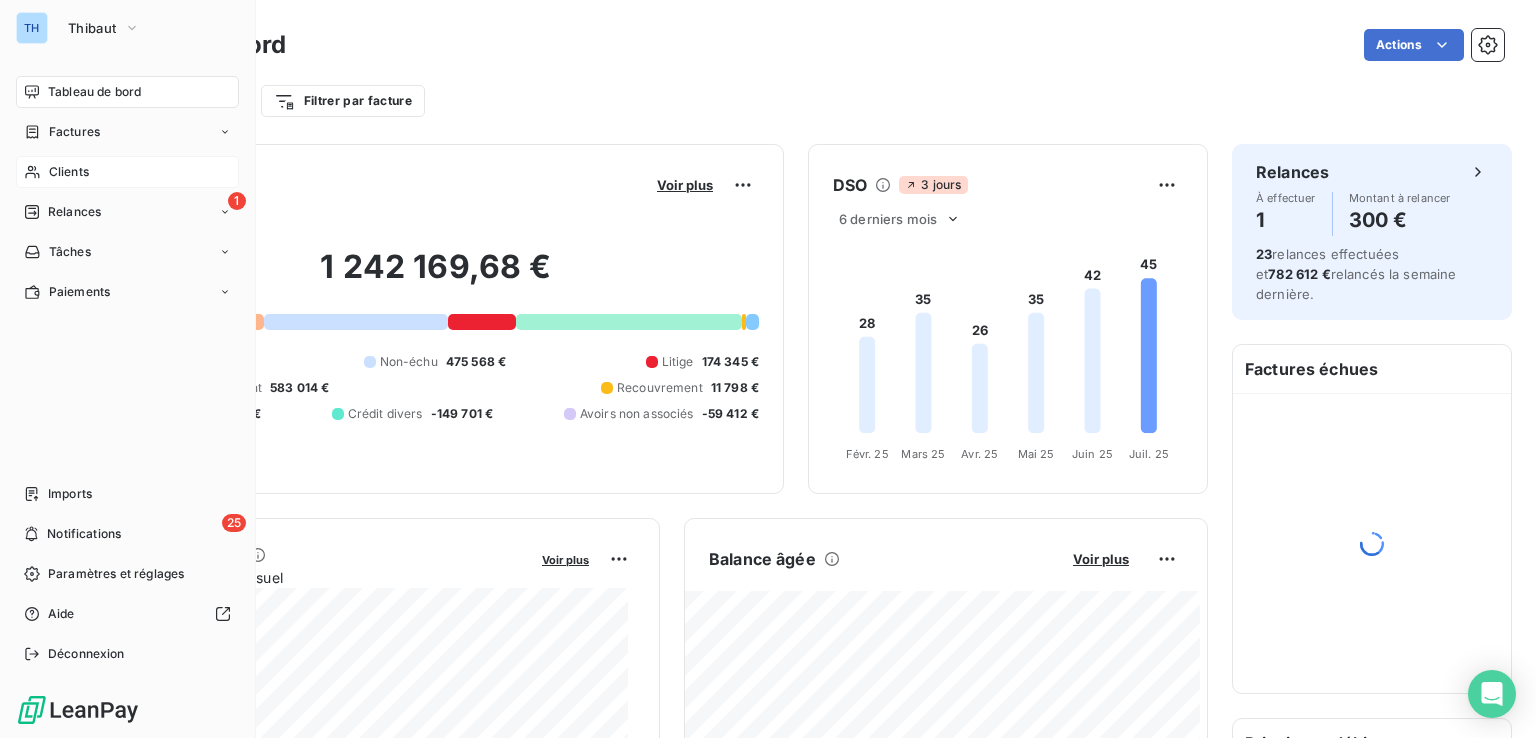 click on "Clients" at bounding box center [69, 172] 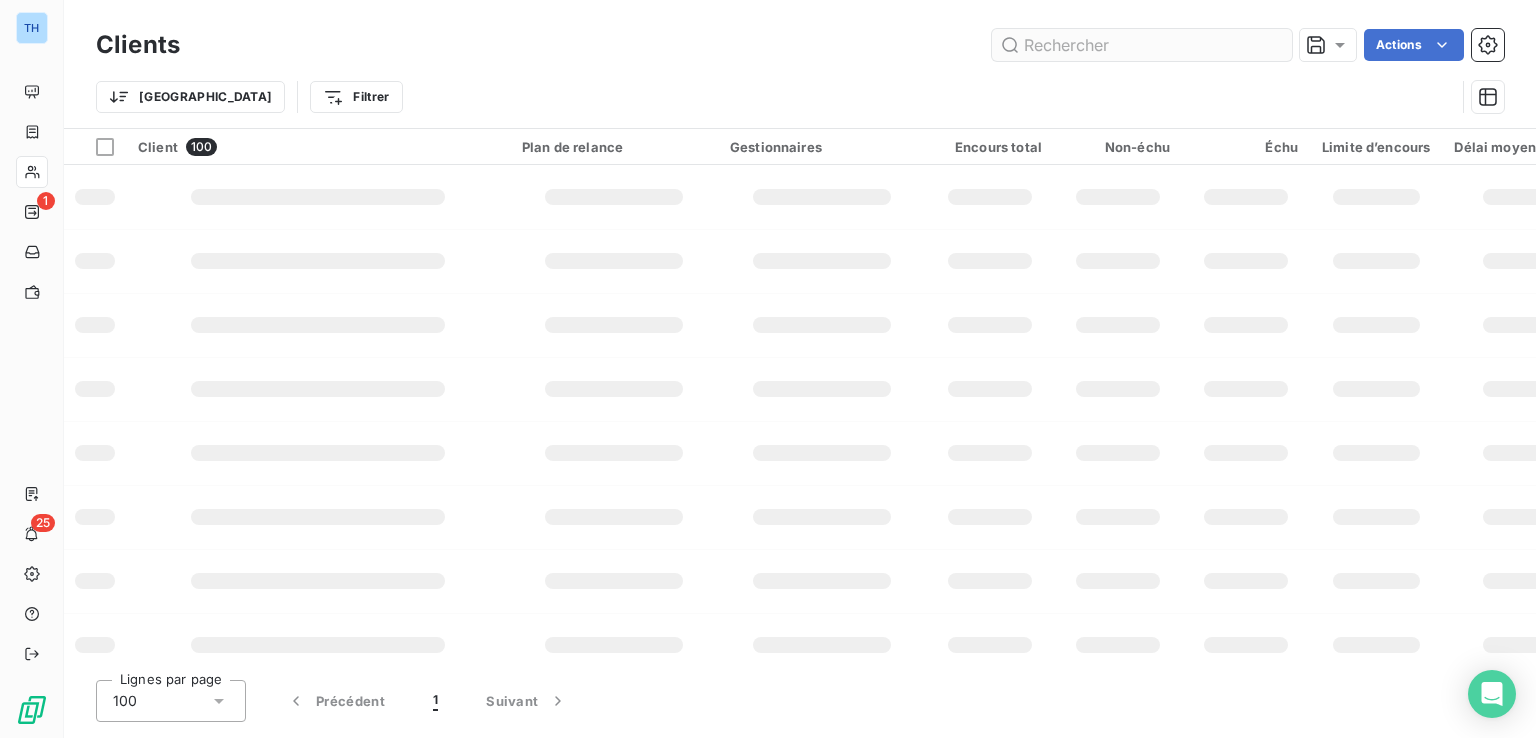 click at bounding box center (1142, 45) 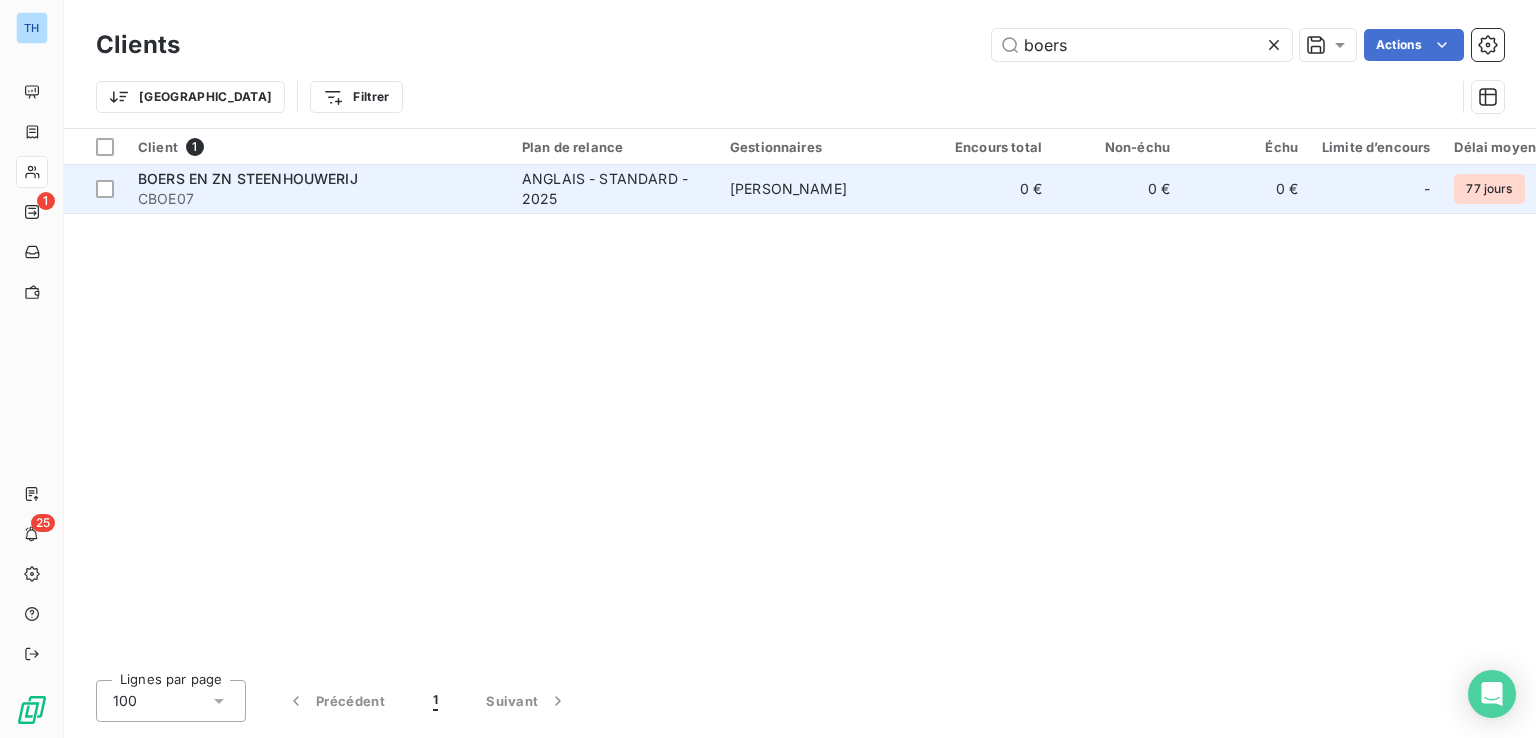 type on "boers" 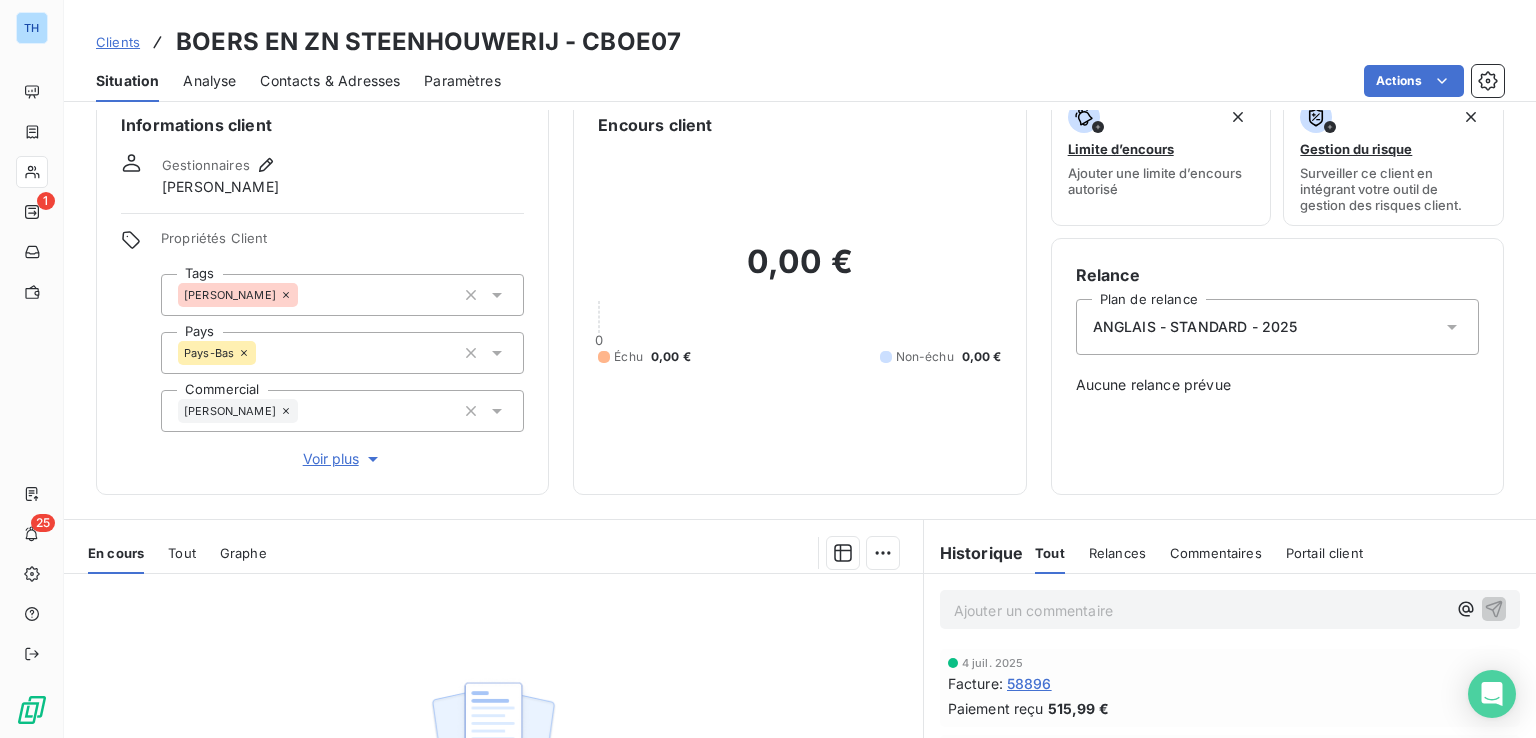 scroll, scrollTop: 0, scrollLeft: 0, axis: both 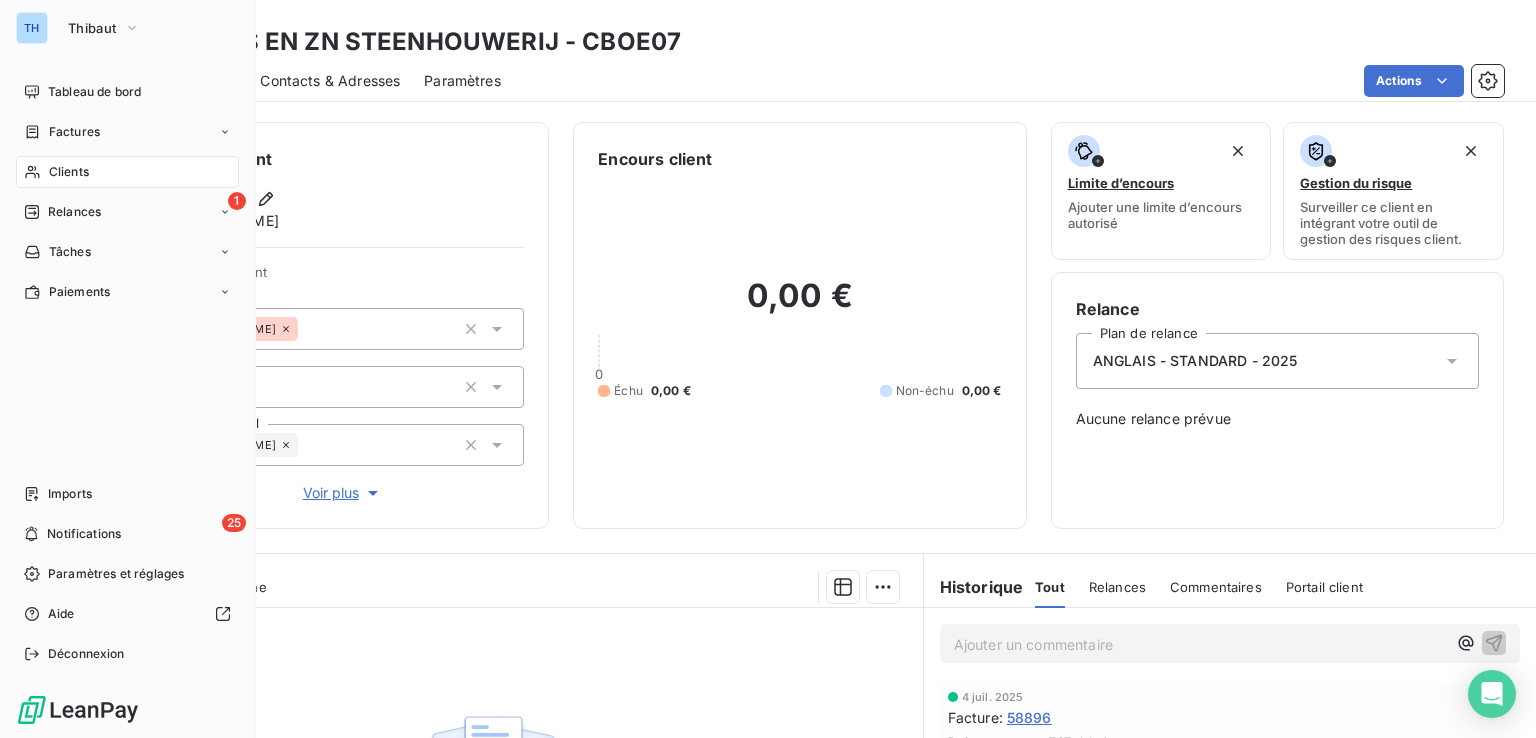 click on "Clients" at bounding box center [69, 172] 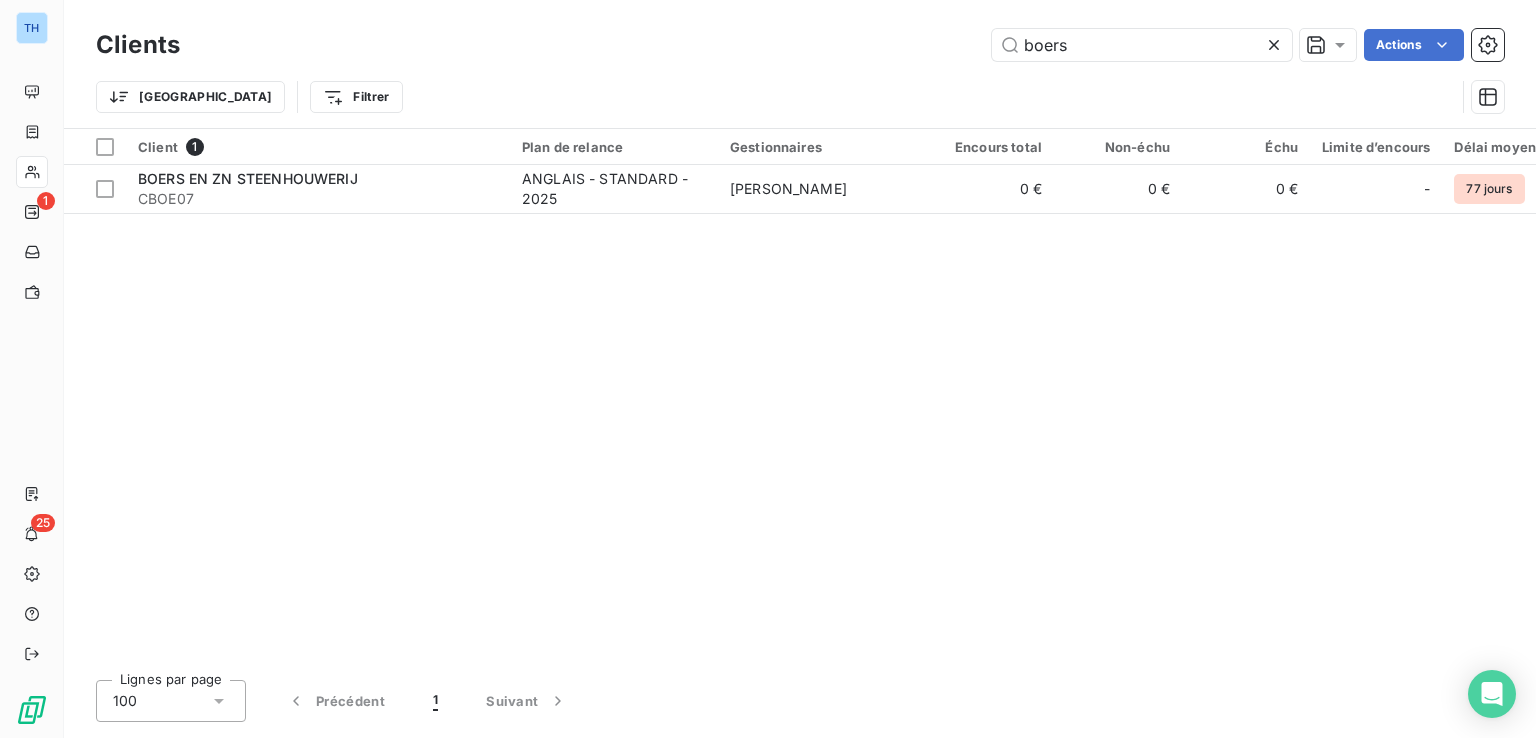 drag, startPoint x: 1067, startPoint y: 45, endPoint x: 866, endPoint y: 35, distance: 201.2486 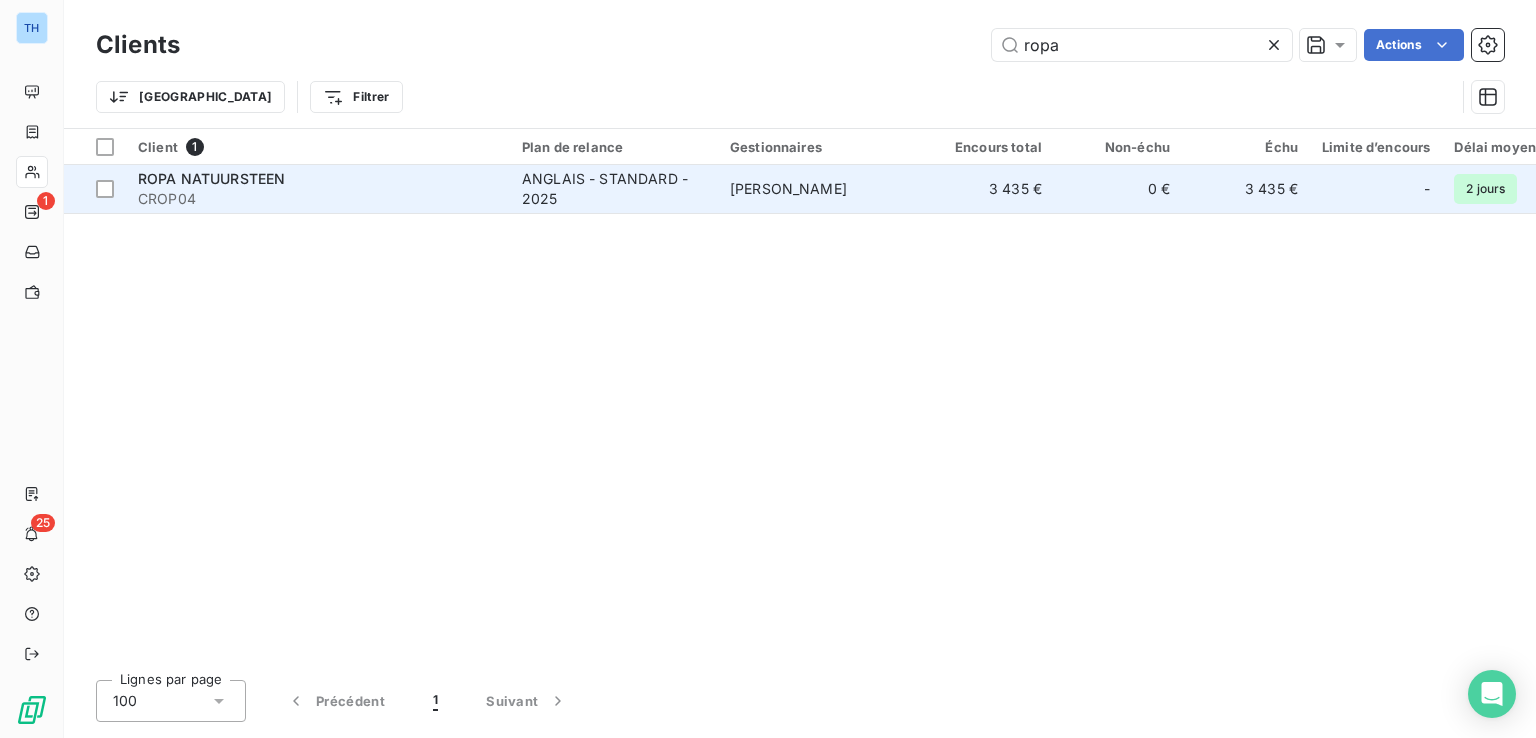 type on "ropa" 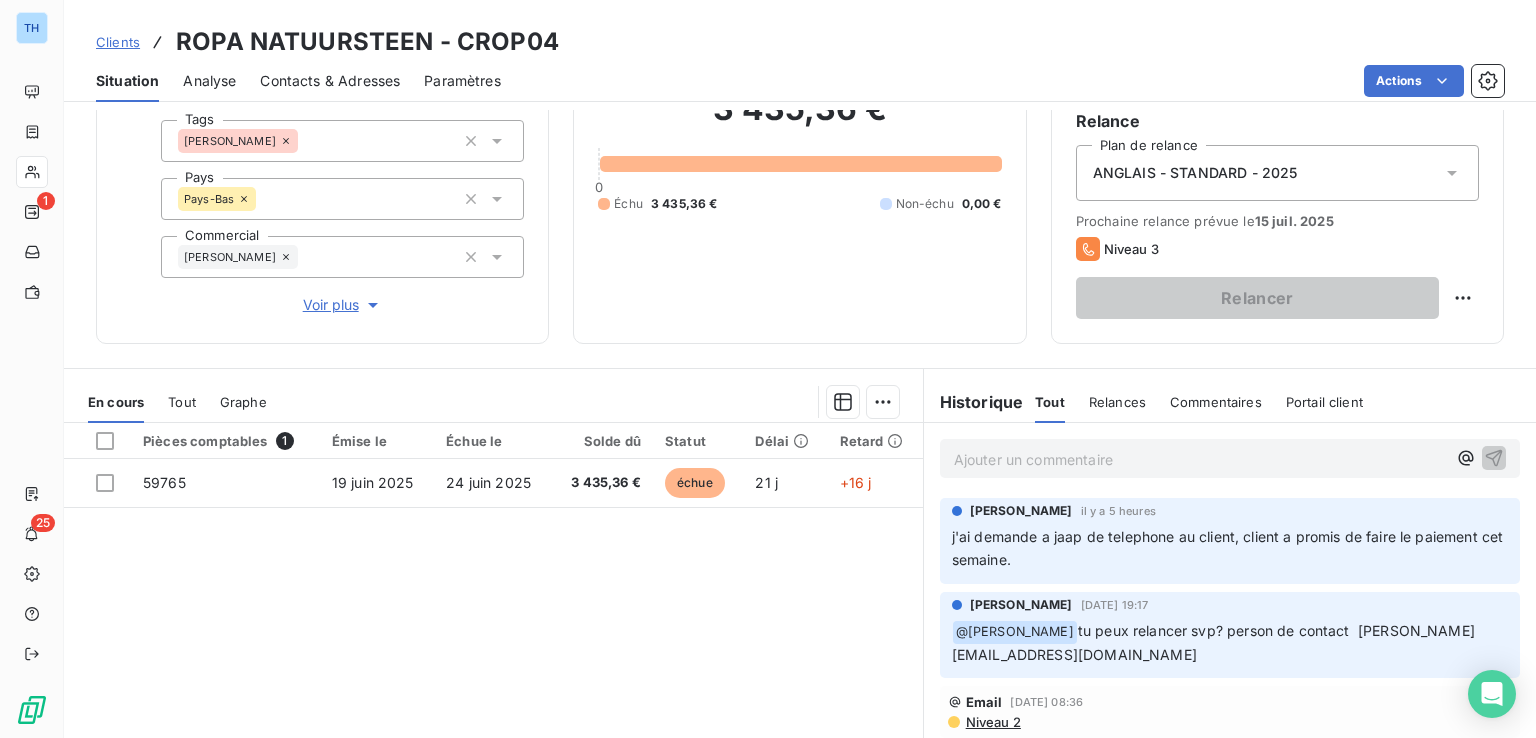 scroll, scrollTop: 200, scrollLeft: 0, axis: vertical 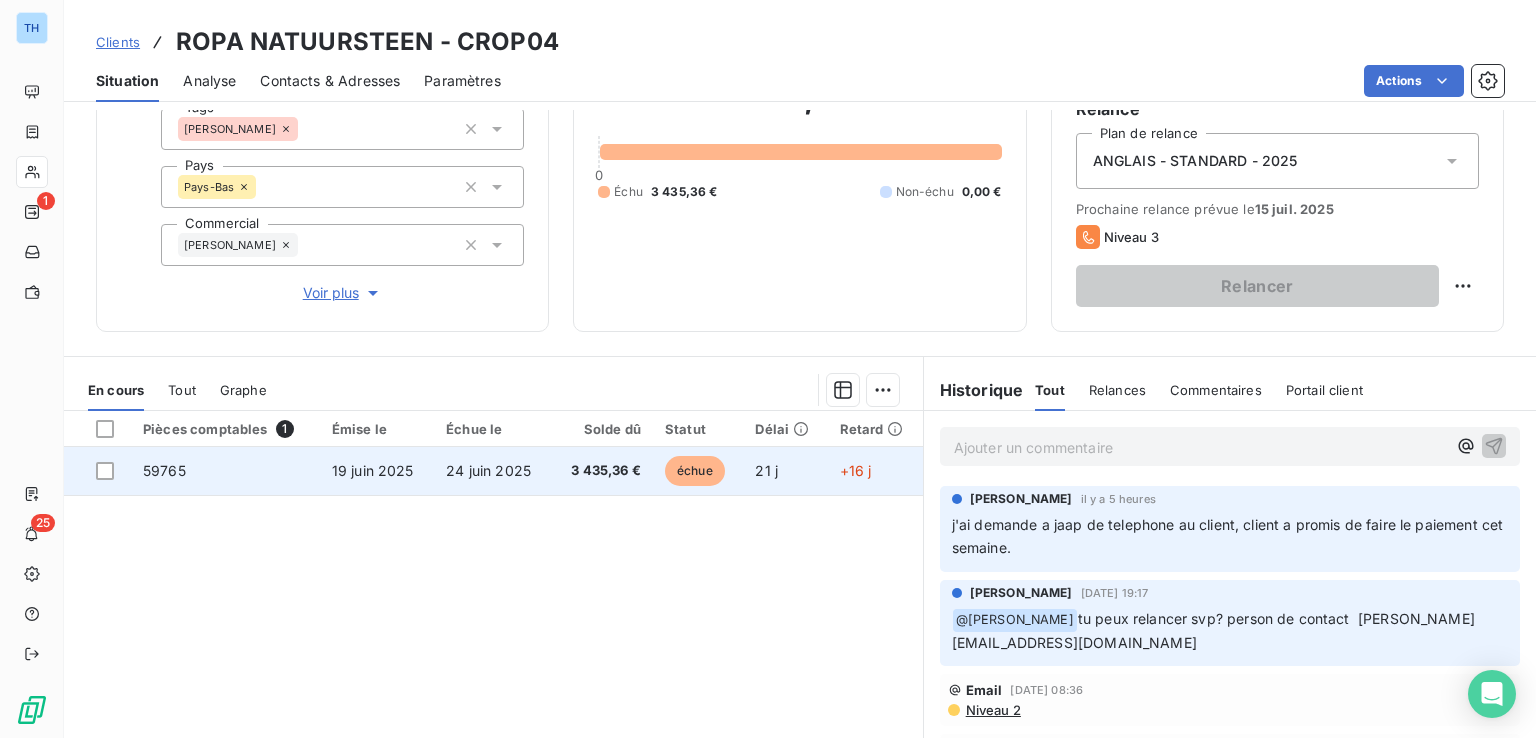 click on "19 juin 2025" at bounding box center (377, 471) 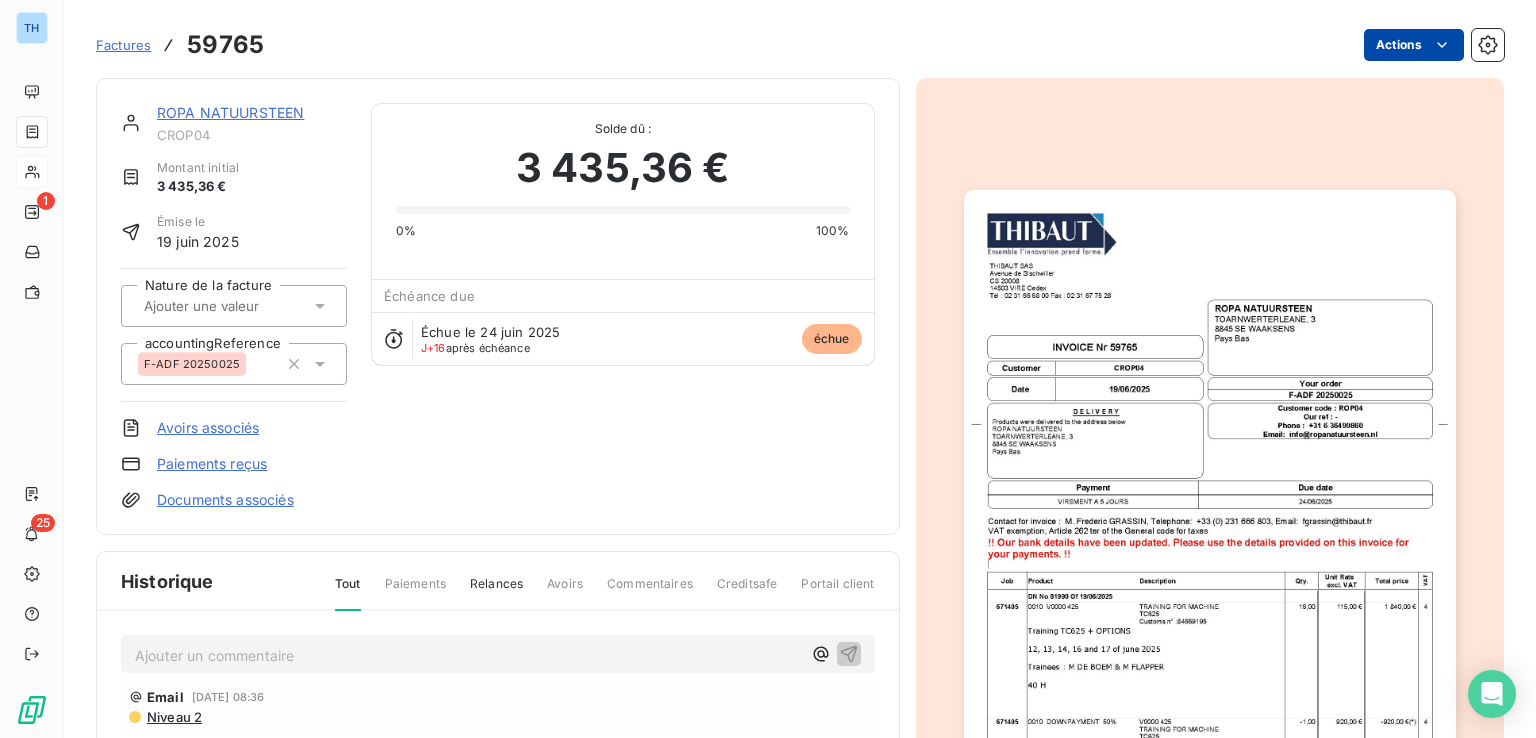 click on "TH 1 25 Factures 59765 Actions ROPA NATUURSTEEN CROP04 Montant initial 3 435,36 € Émise le [DATE] Nature de la facture accountingReference F-ADF 20250025 Avoirs associés Paiements reçus Documents associés Solde dû : 3 435,36 € 0% 100% Échéance due Échue le [DATE] J+16  après échéance échue Historique Tout Paiements Relances Avoirs Commentaires Creditsafe Portail client Ajouter un commentaire ﻿ Email [DATE] 08:36 Niveau 2 Email [DATE] 09:18 Niveau 2 [DATE] Échéance de la facture [DATE] Émission de la facture" at bounding box center [768, 369] 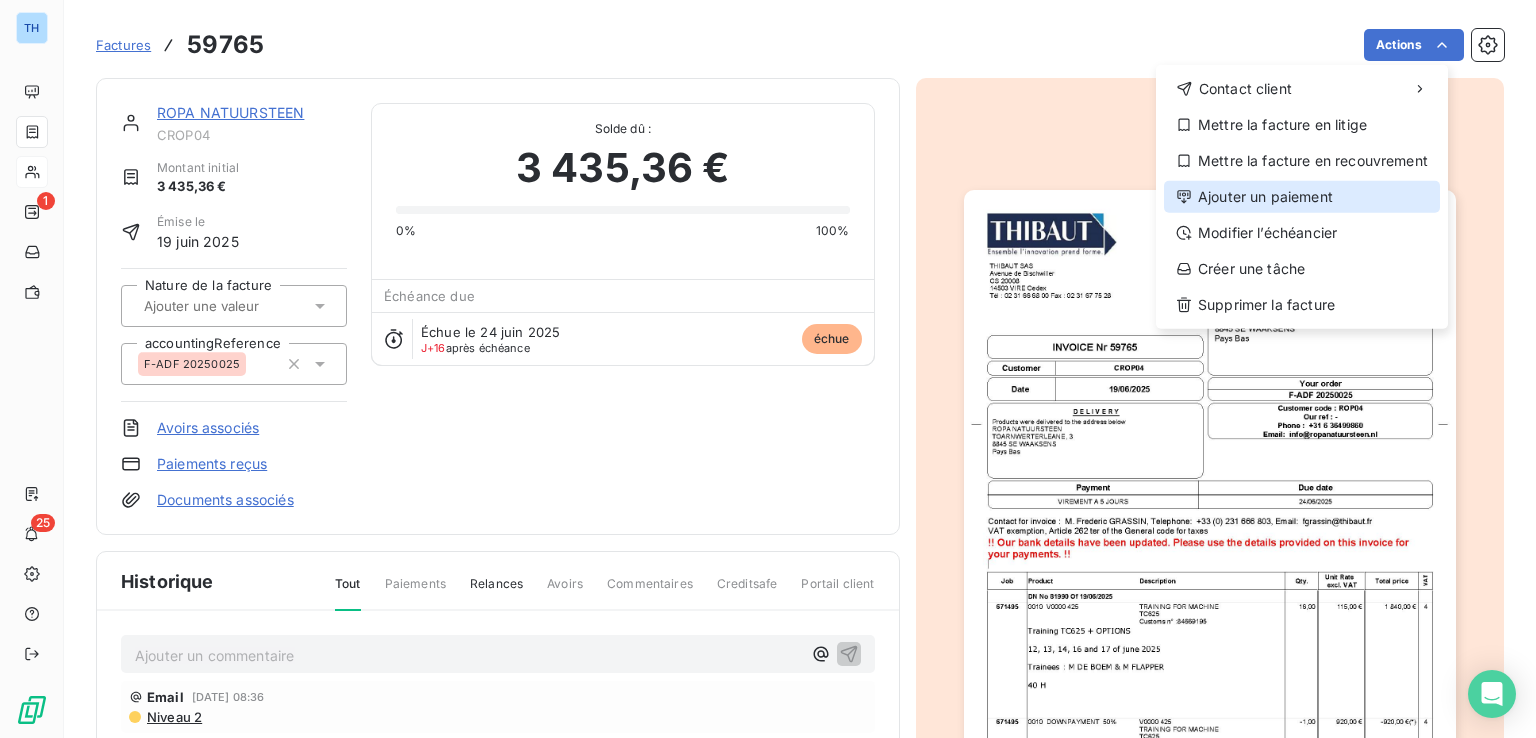click on "Ajouter un paiement" at bounding box center [1302, 197] 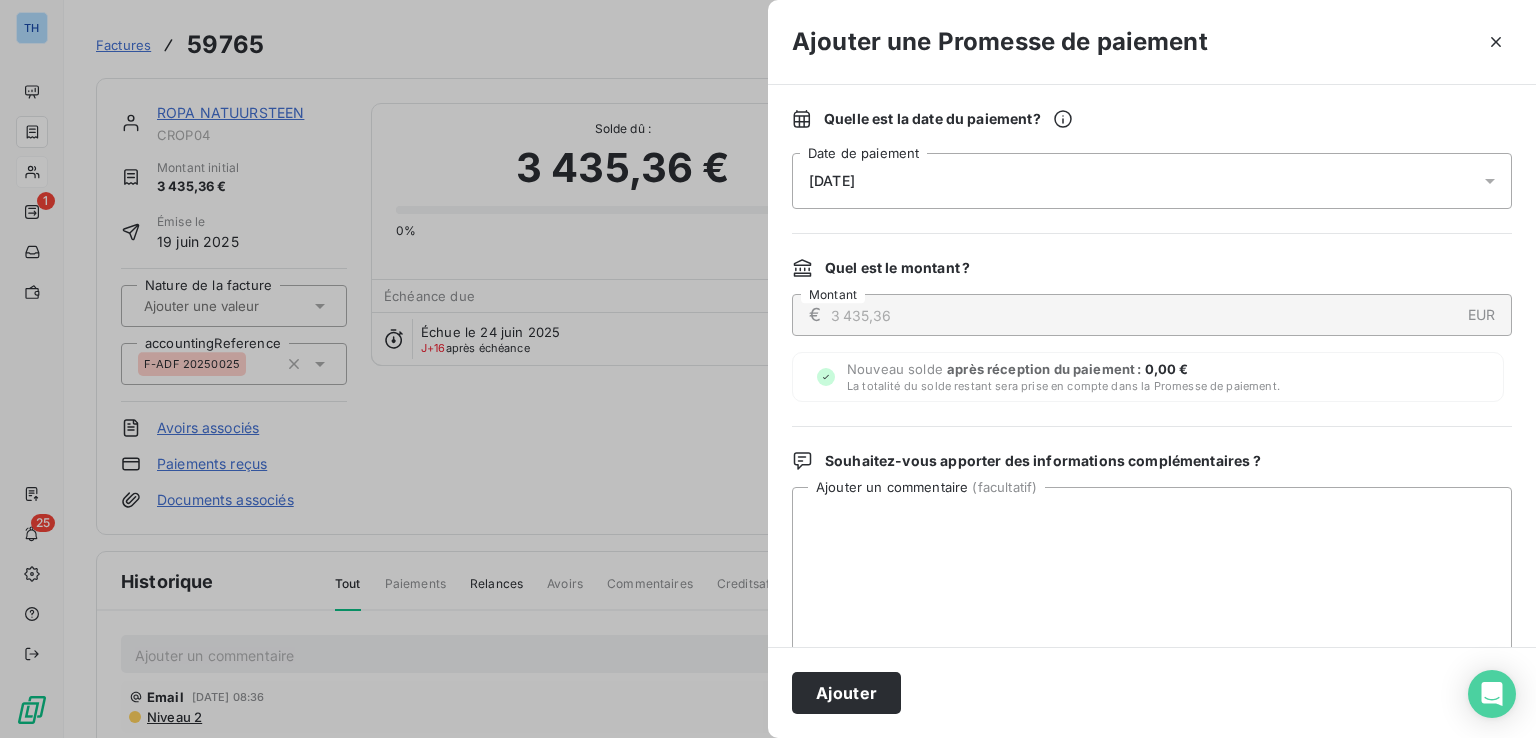 click on "[DATE]" at bounding box center [1152, 181] 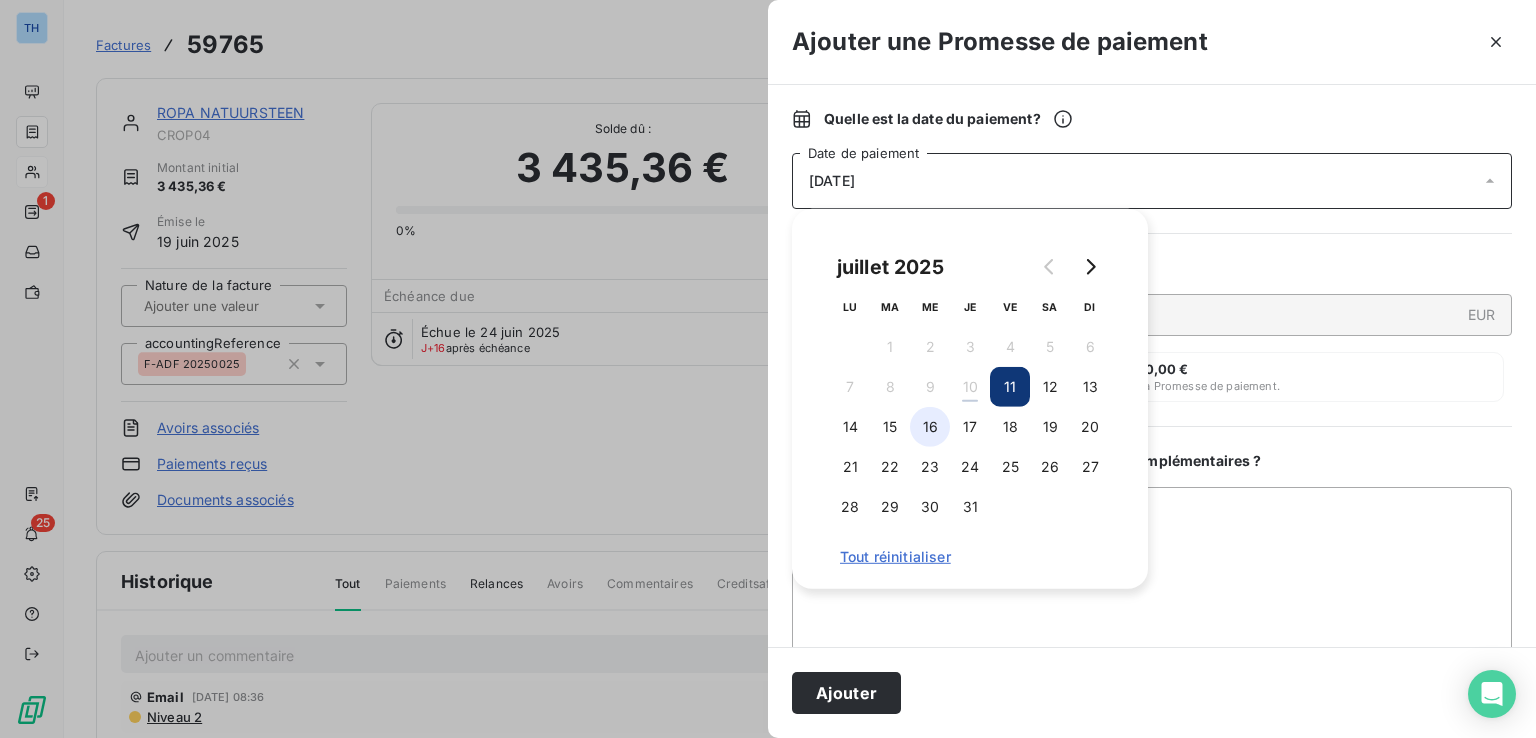 click on "16" at bounding box center (930, 427) 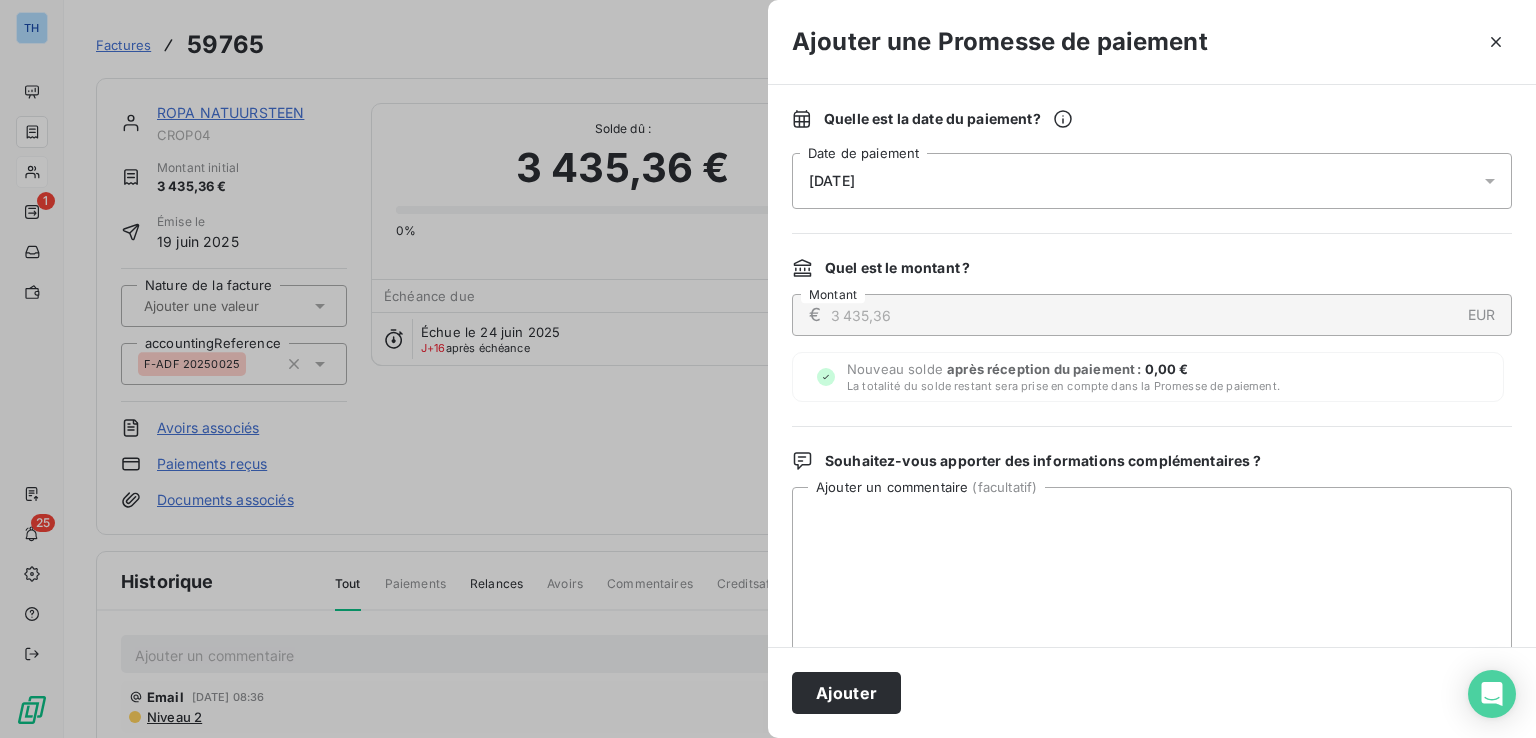 click on "Souhaitez-vous apporter des informations complémentaires ?" at bounding box center [1152, 461] 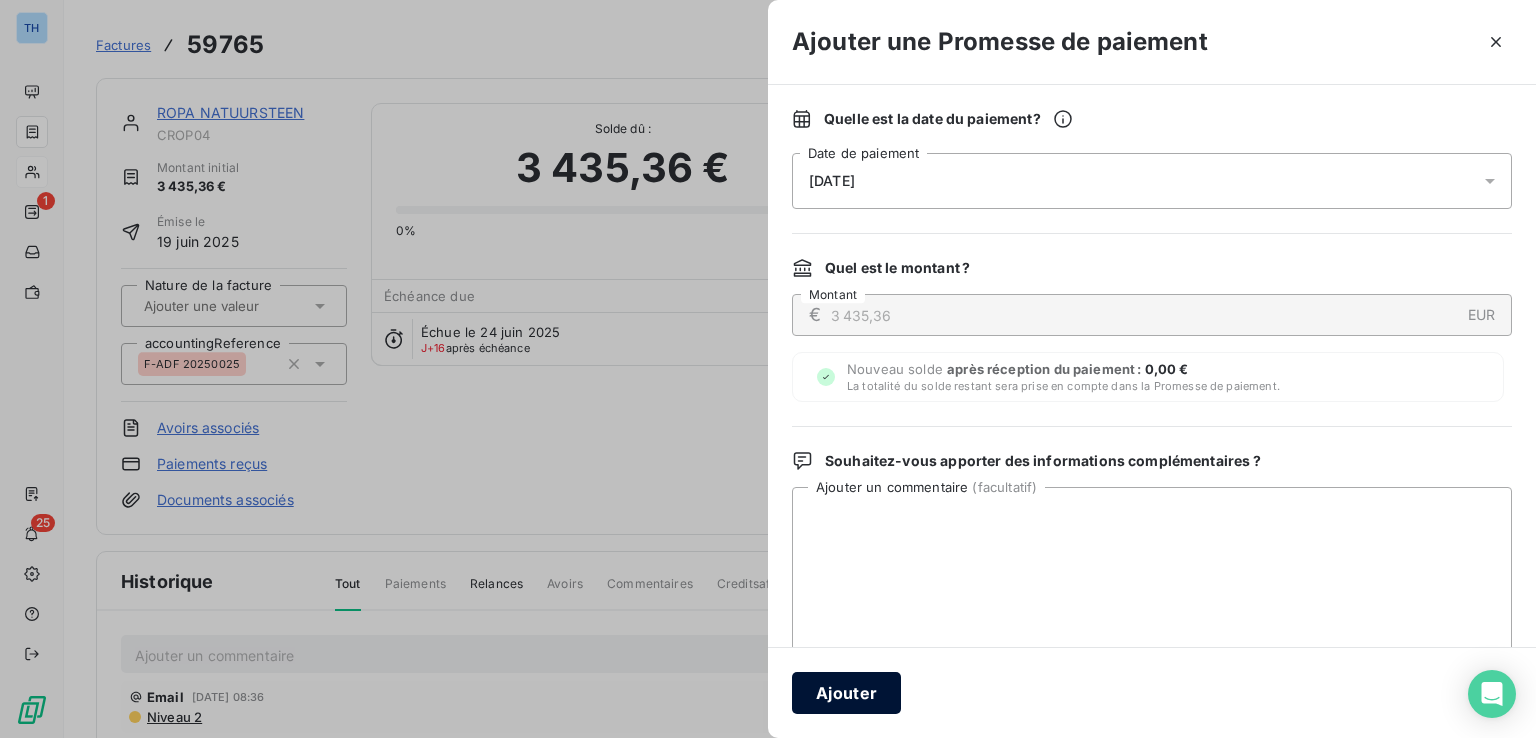 click on "Ajouter" at bounding box center [846, 693] 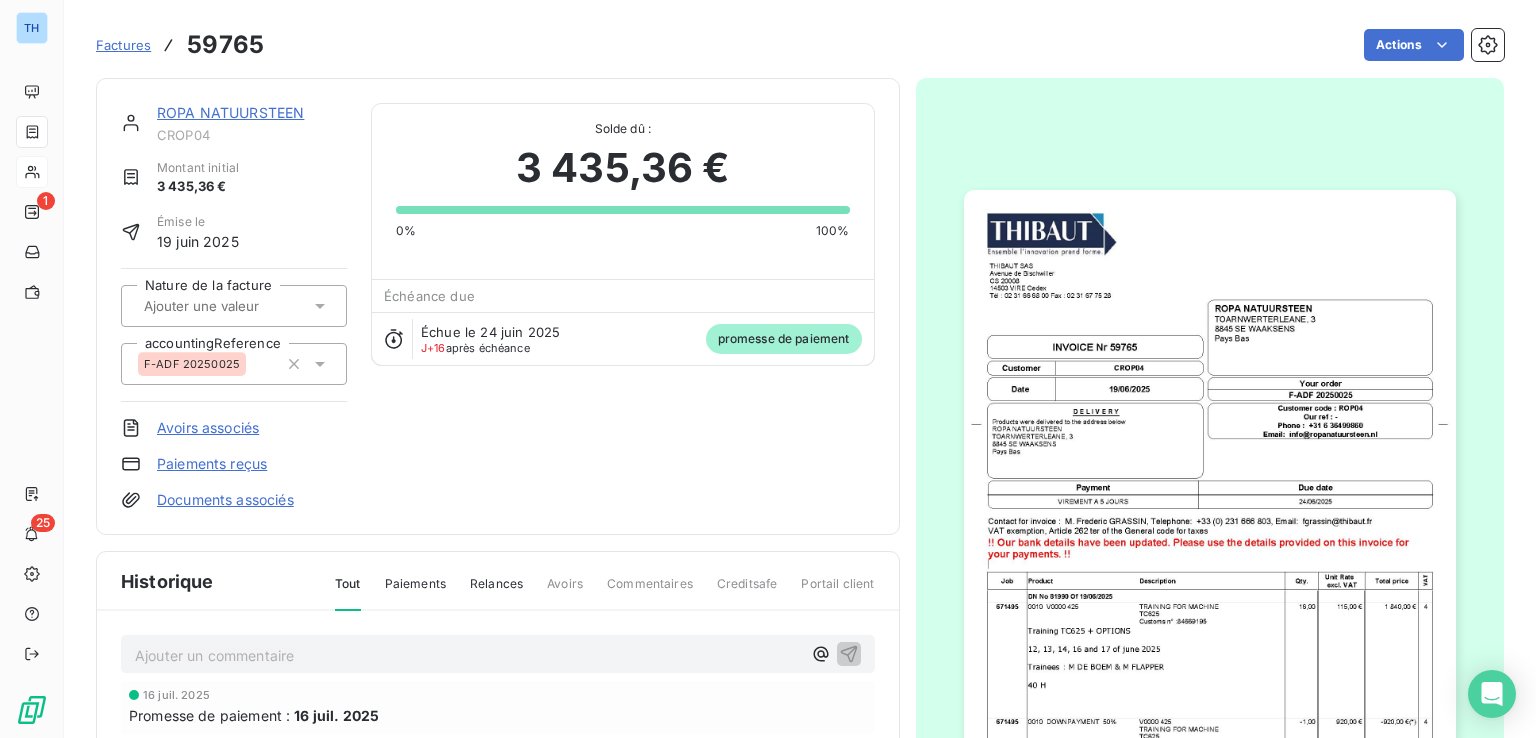 click on "ROPA NATUURSTEEN" at bounding box center (230, 112) 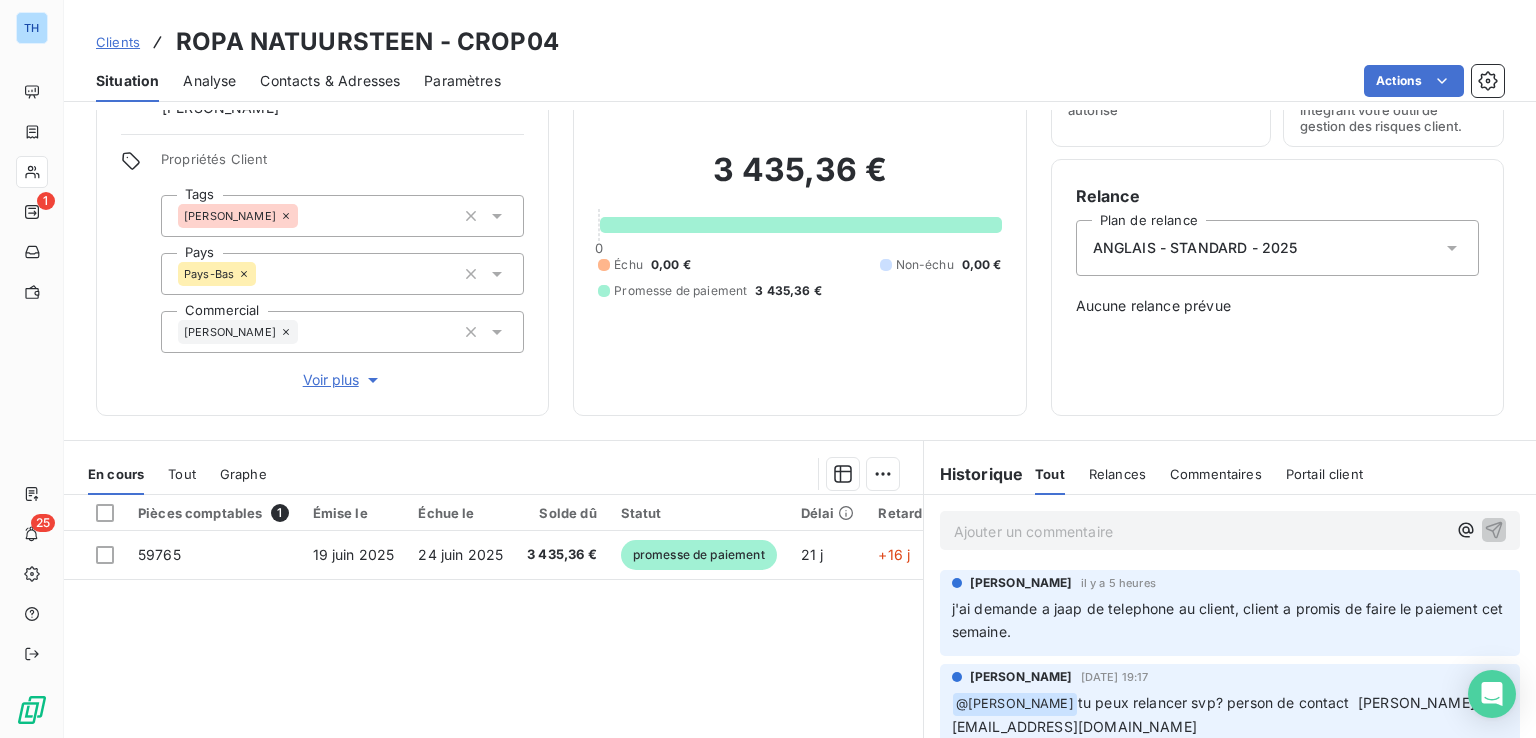 scroll, scrollTop: 200, scrollLeft: 0, axis: vertical 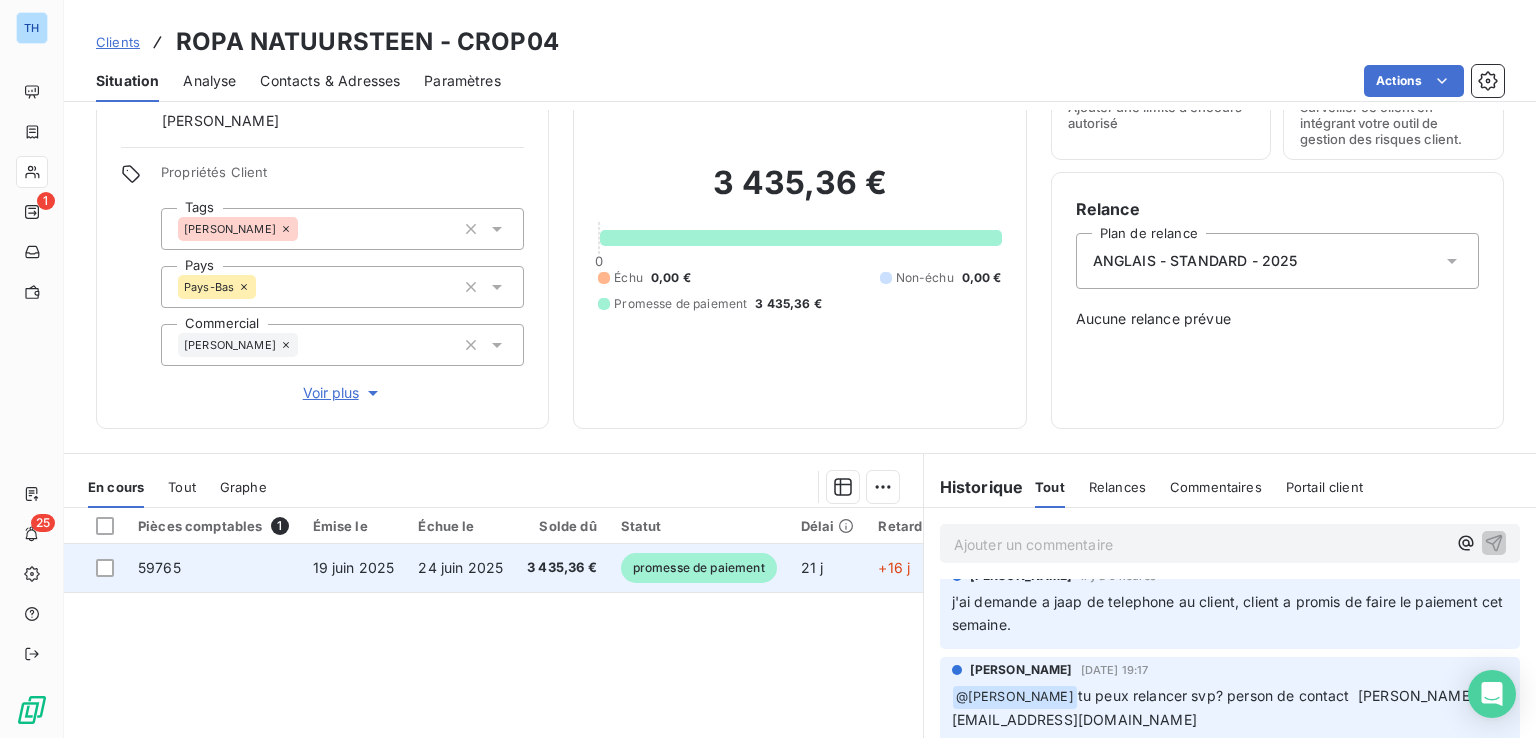 click on "19 juin 2025" at bounding box center (354, 567) 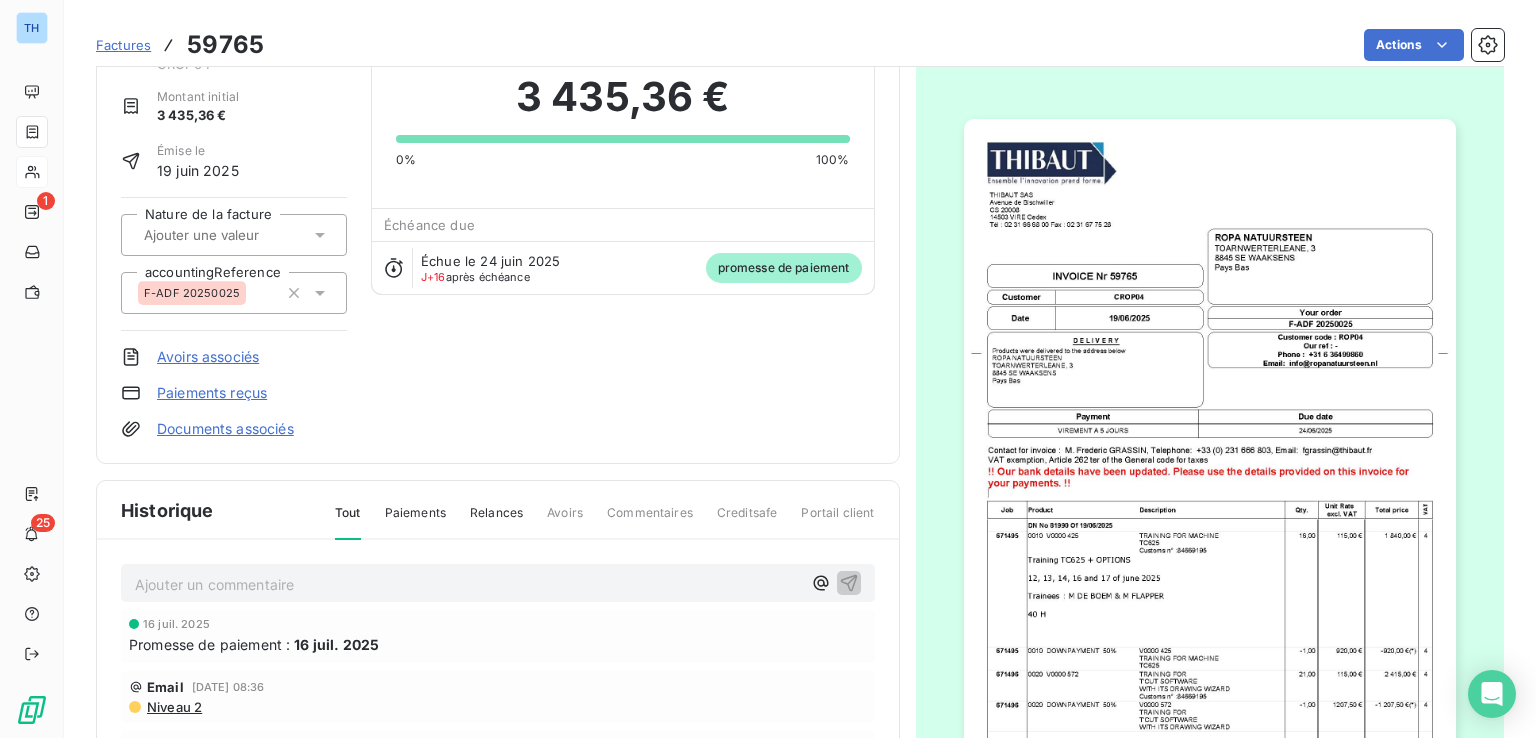scroll, scrollTop: 200, scrollLeft: 0, axis: vertical 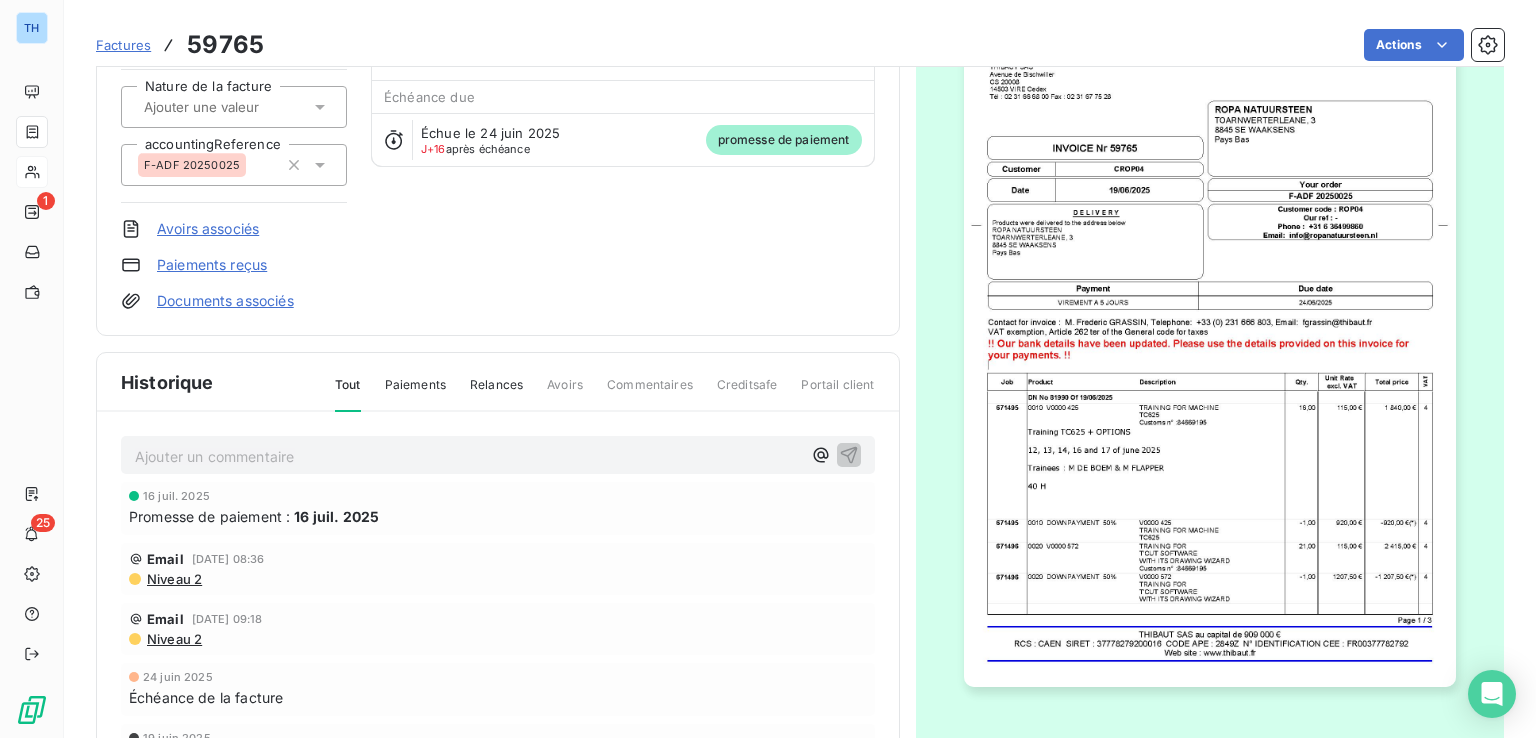 click on "Niveau 2" at bounding box center [173, 579] 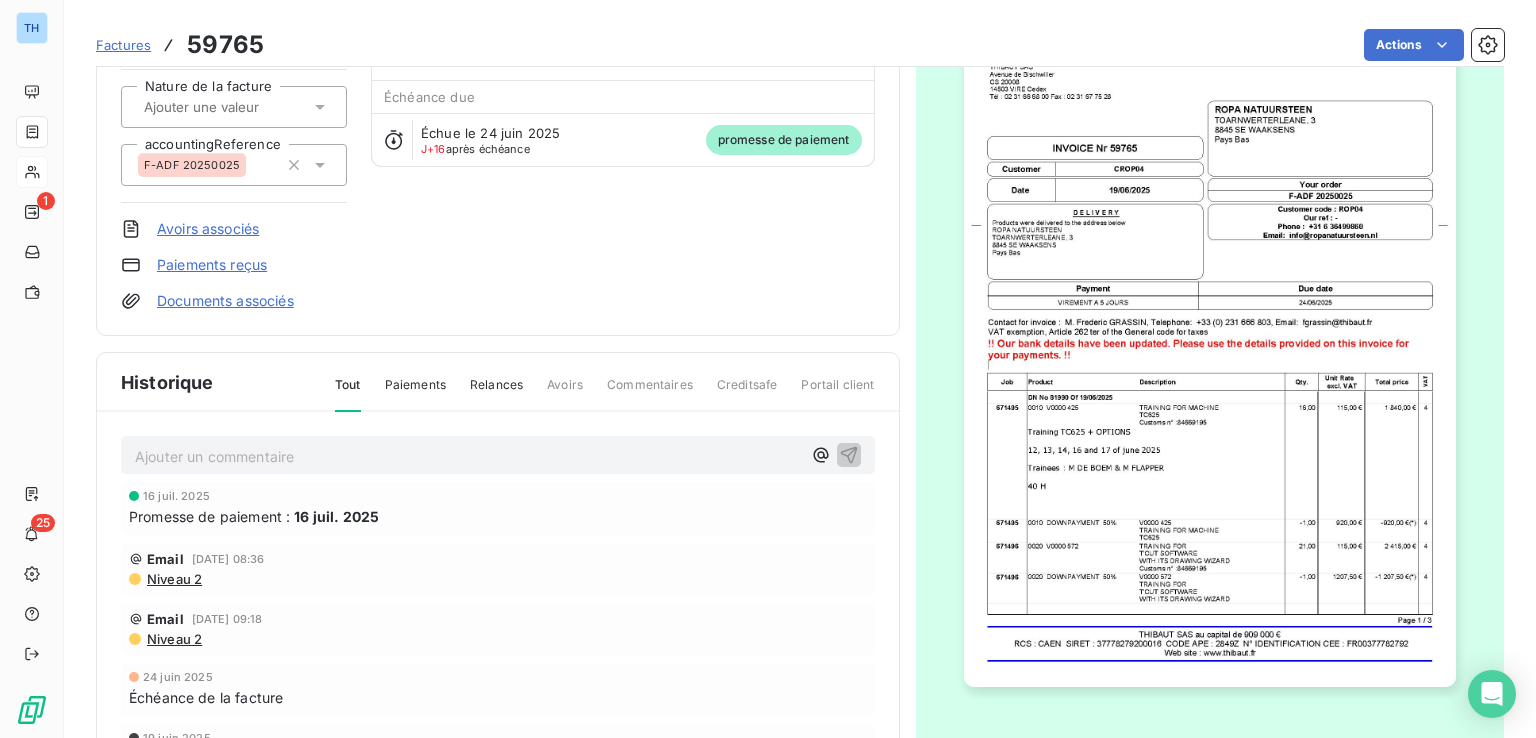 click on "Niveau 2" at bounding box center (173, 579) 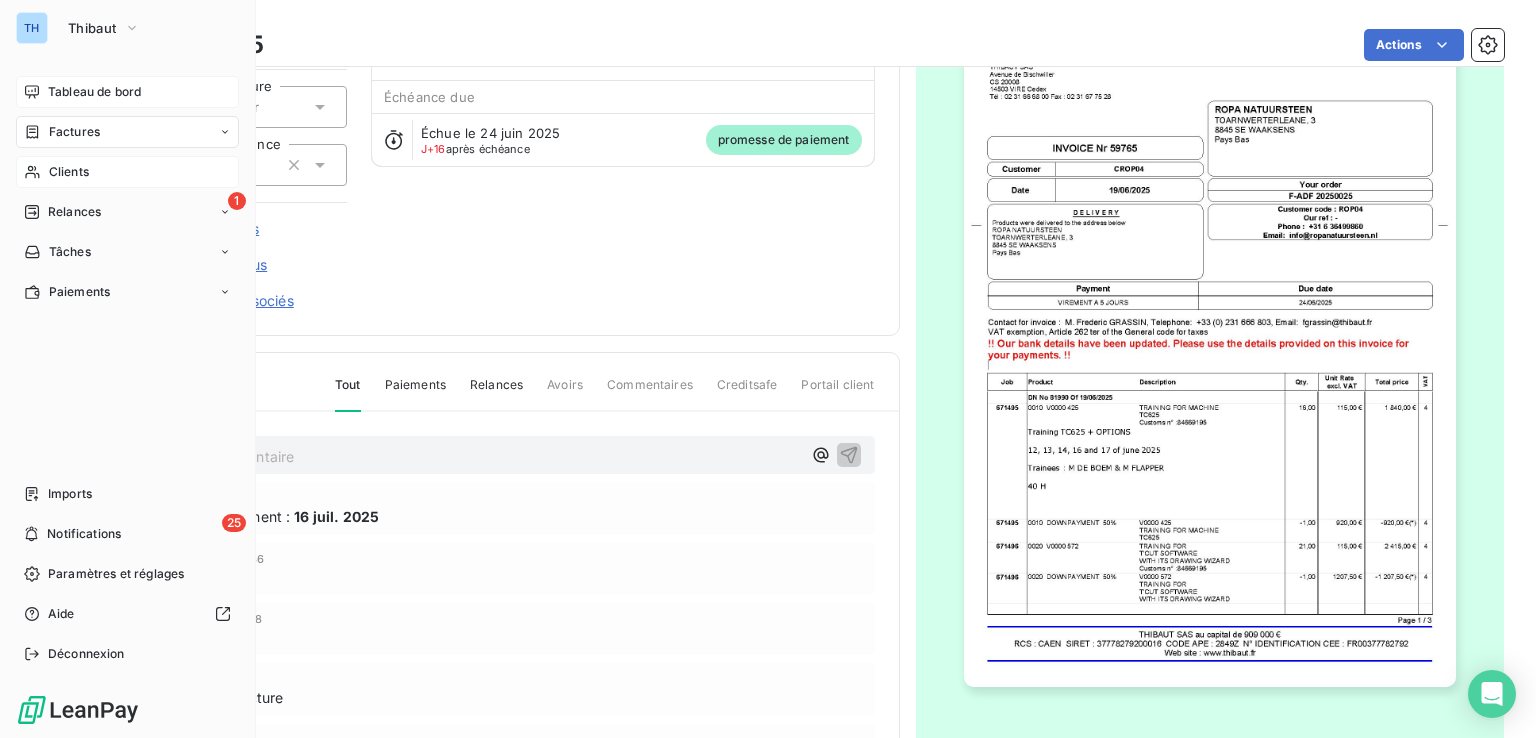 click on "Tableau de bord" at bounding box center (94, 92) 